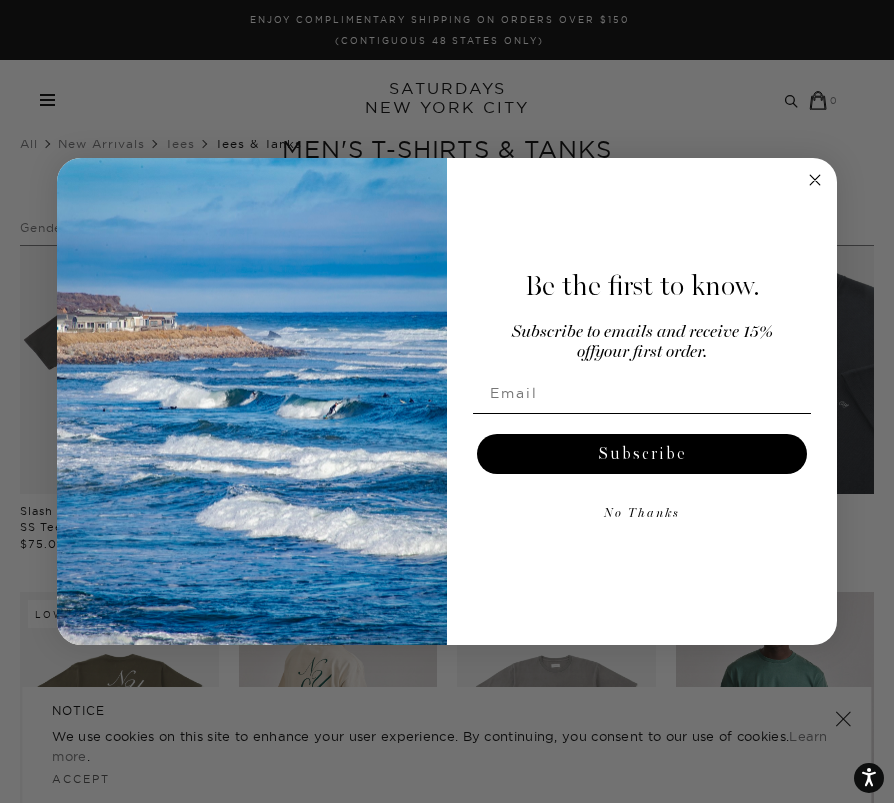 scroll, scrollTop: 0, scrollLeft: 0, axis: both 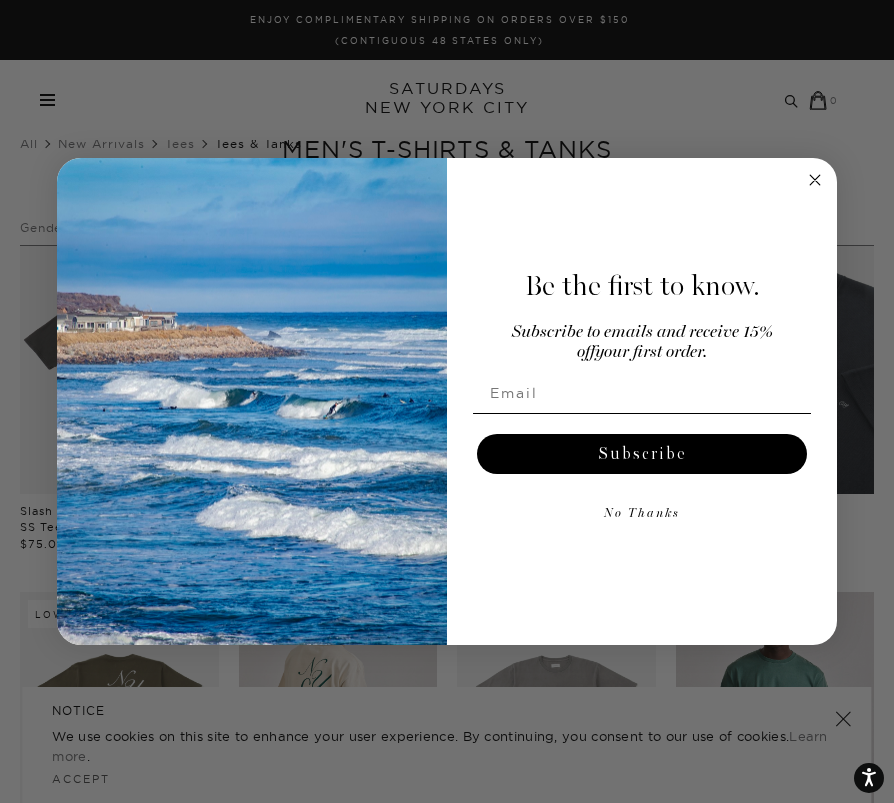 click 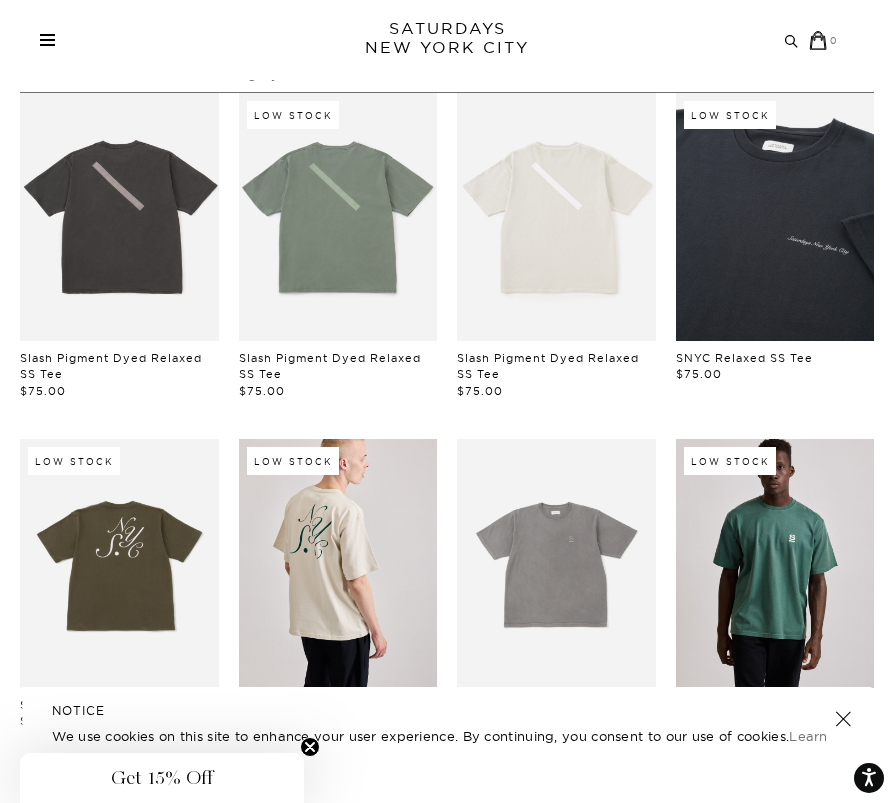 scroll, scrollTop: 124, scrollLeft: 0, axis: vertical 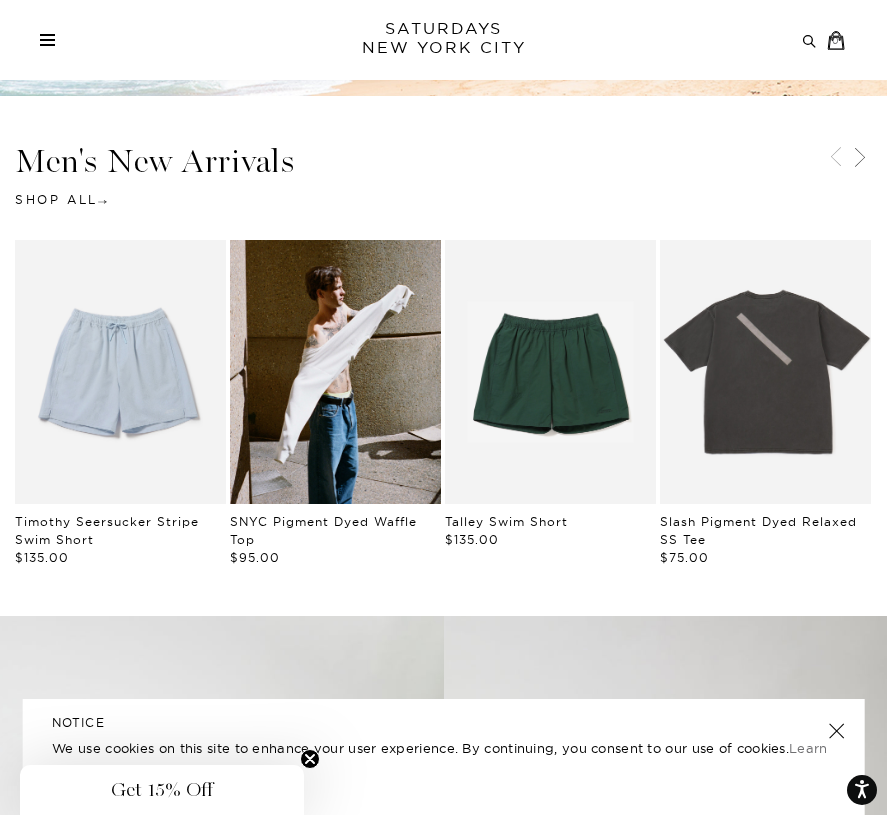 click on "Archive Sale
Men's
Tees
Shirts
Shorts
Swim
Knitwear
Pants
Sweats
Women's" at bounding box center (443, 40) 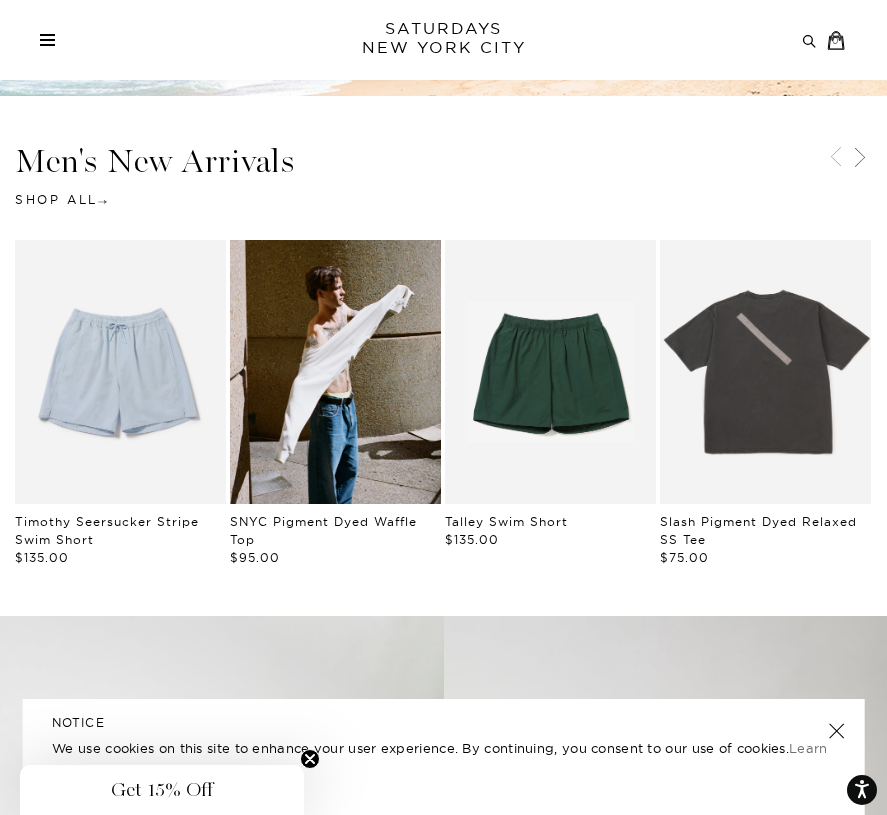 click at bounding box center (47, 45) 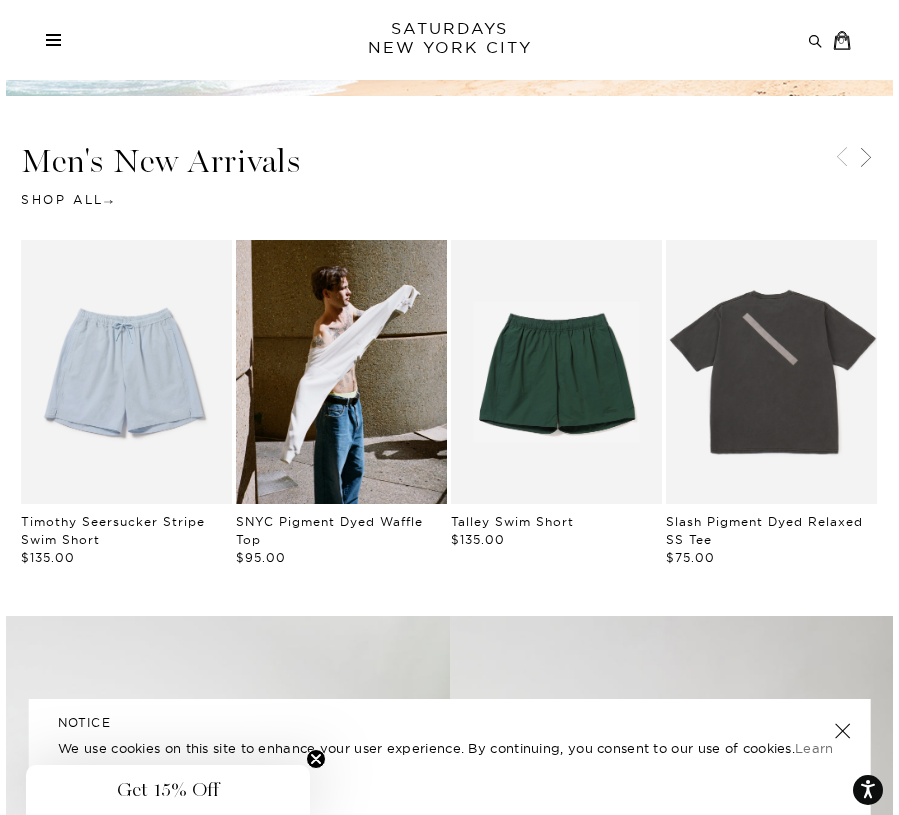scroll, scrollTop: 0, scrollLeft: 0, axis: both 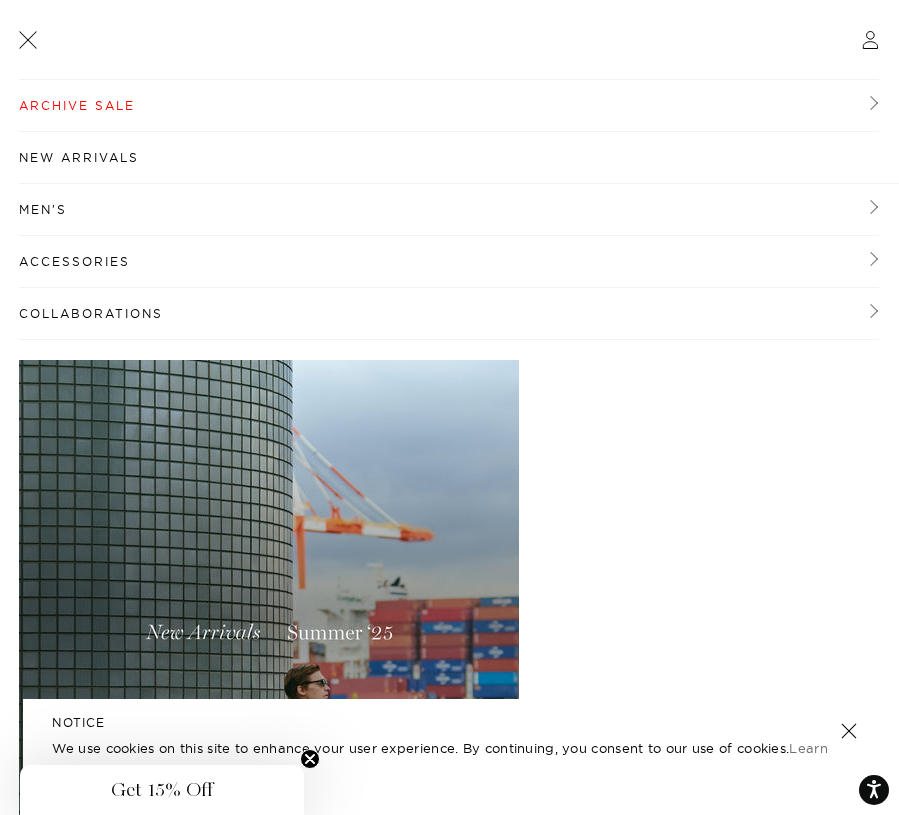 click on "Men's" at bounding box center (449, 210) 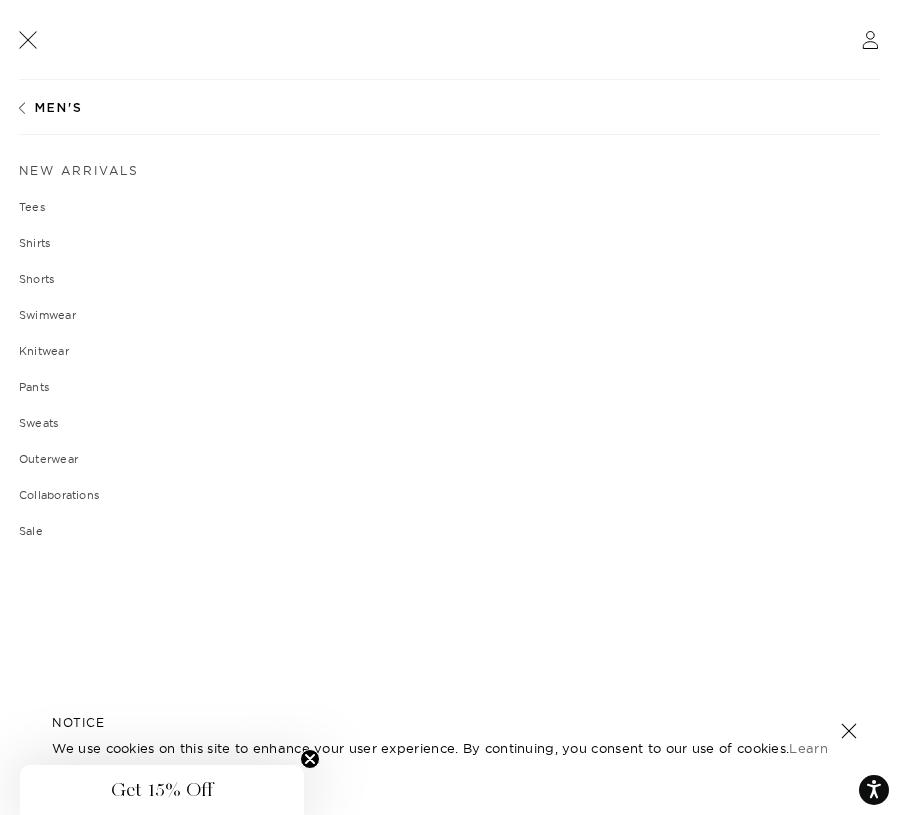 click on "Shirts" at bounding box center (449, 243) 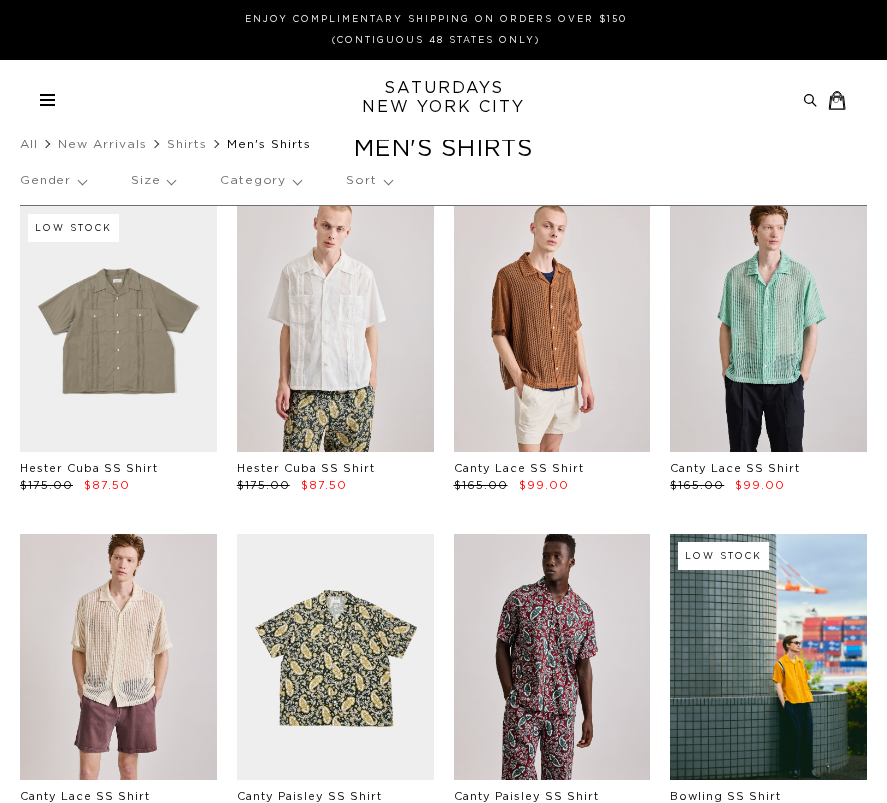 scroll, scrollTop: 0, scrollLeft: 0, axis: both 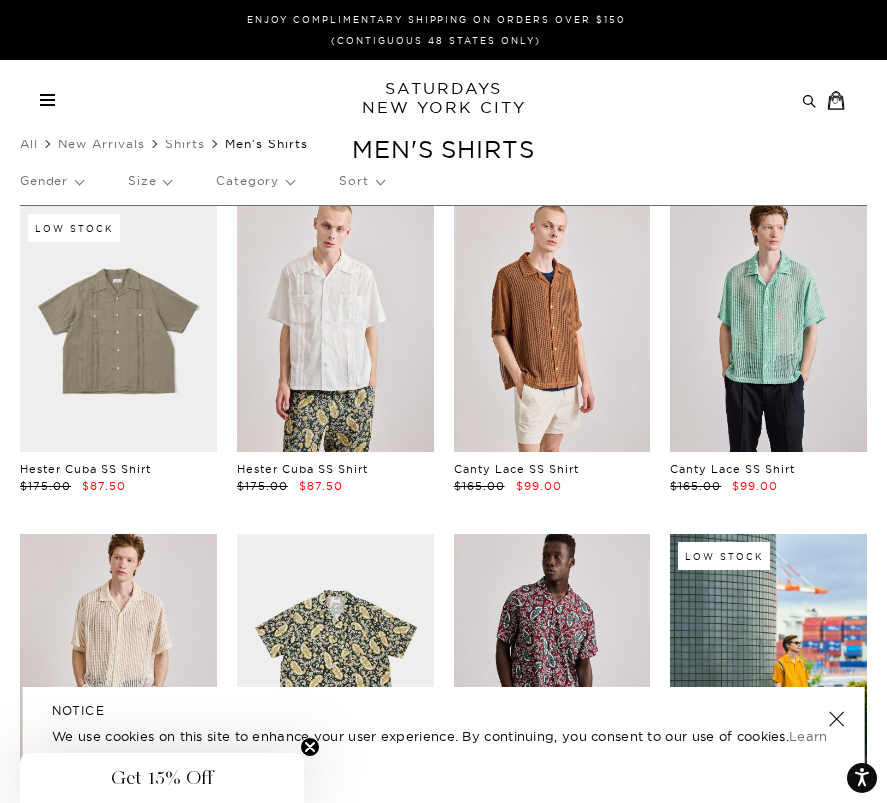 click on "Archive Sale
Men's
Tees
Shirts
Shorts
Swim
Knitwear
Pants
Sweats
Women's" at bounding box center [443, 100] 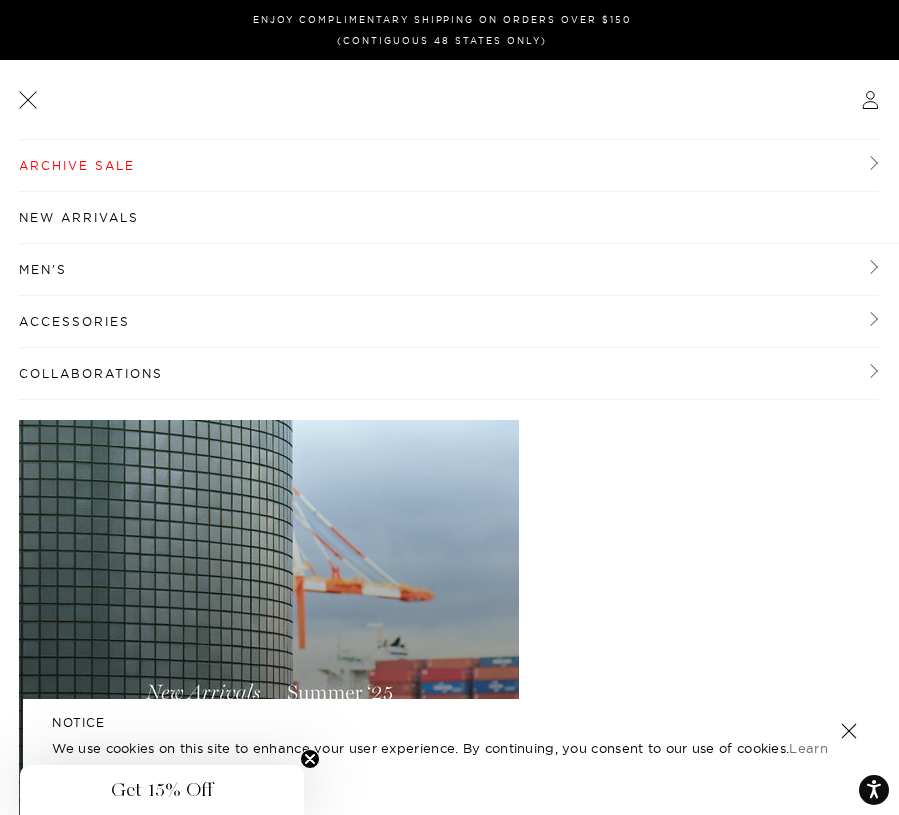 click on "Men's" at bounding box center (449, 270) 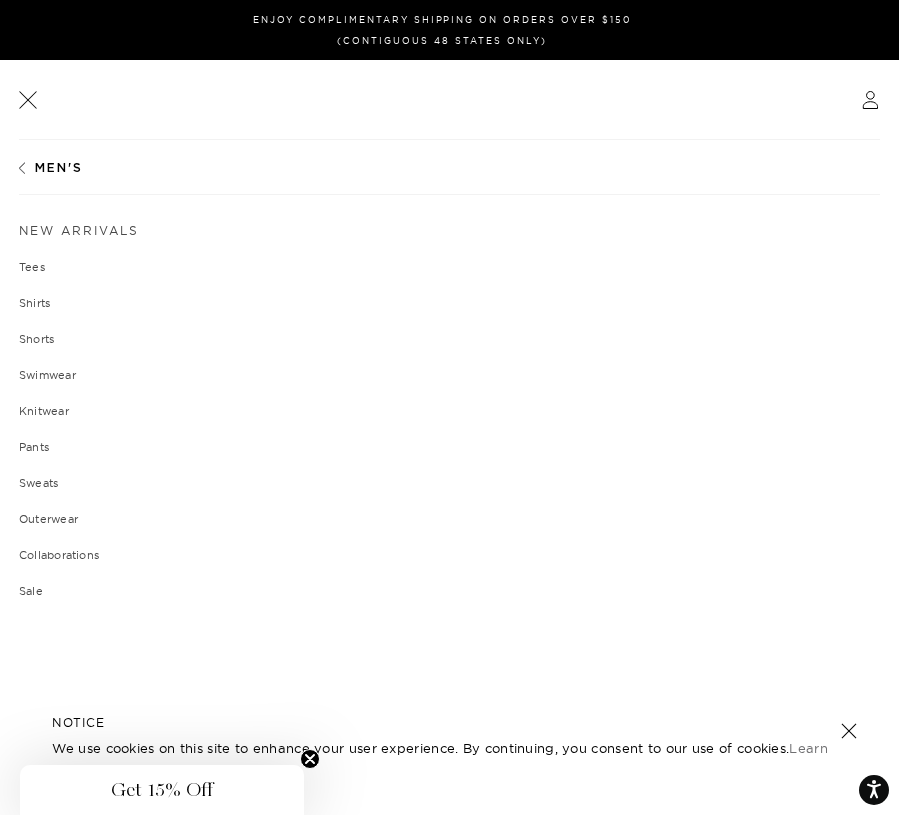 click on "Tees" at bounding box center [449, 267] 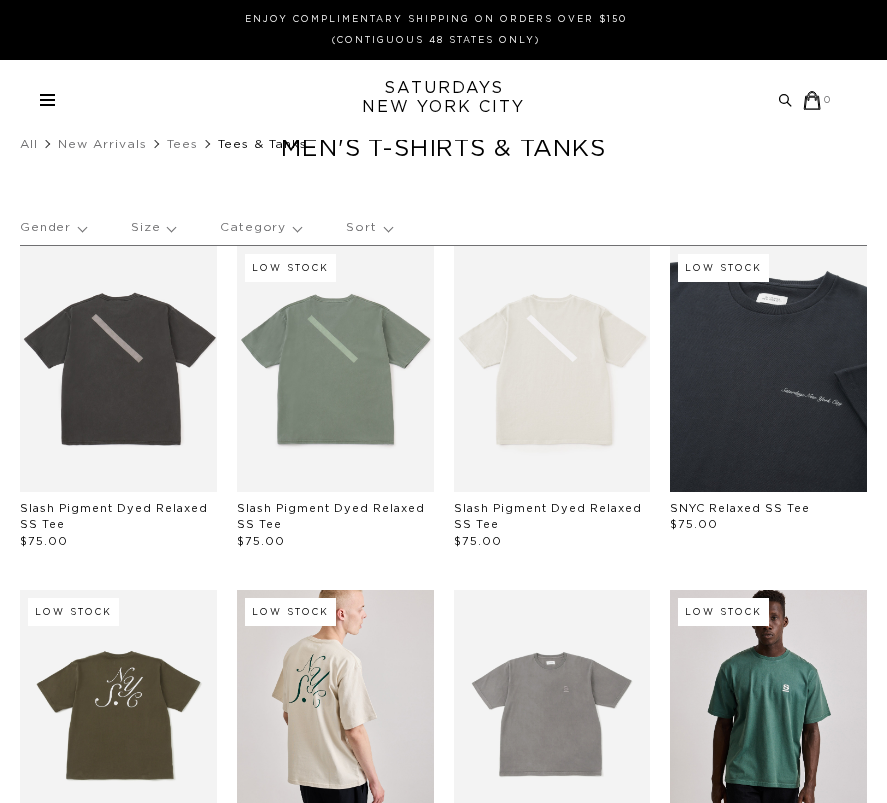 scroll, scrollTop: 0, scrollLeft: 0, axis: both 